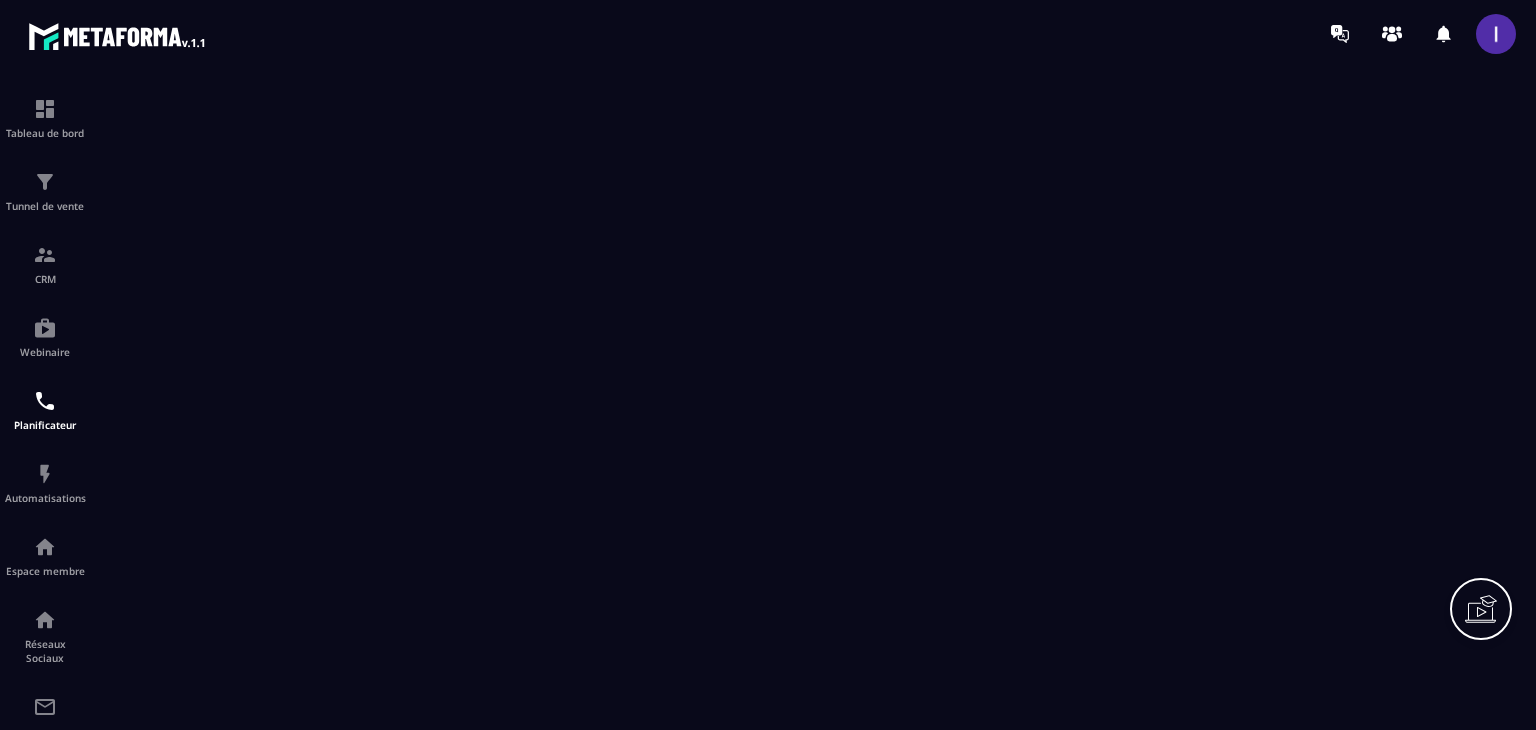 scroll, scrollTop: 0, scrollLeft: 0, axis: both 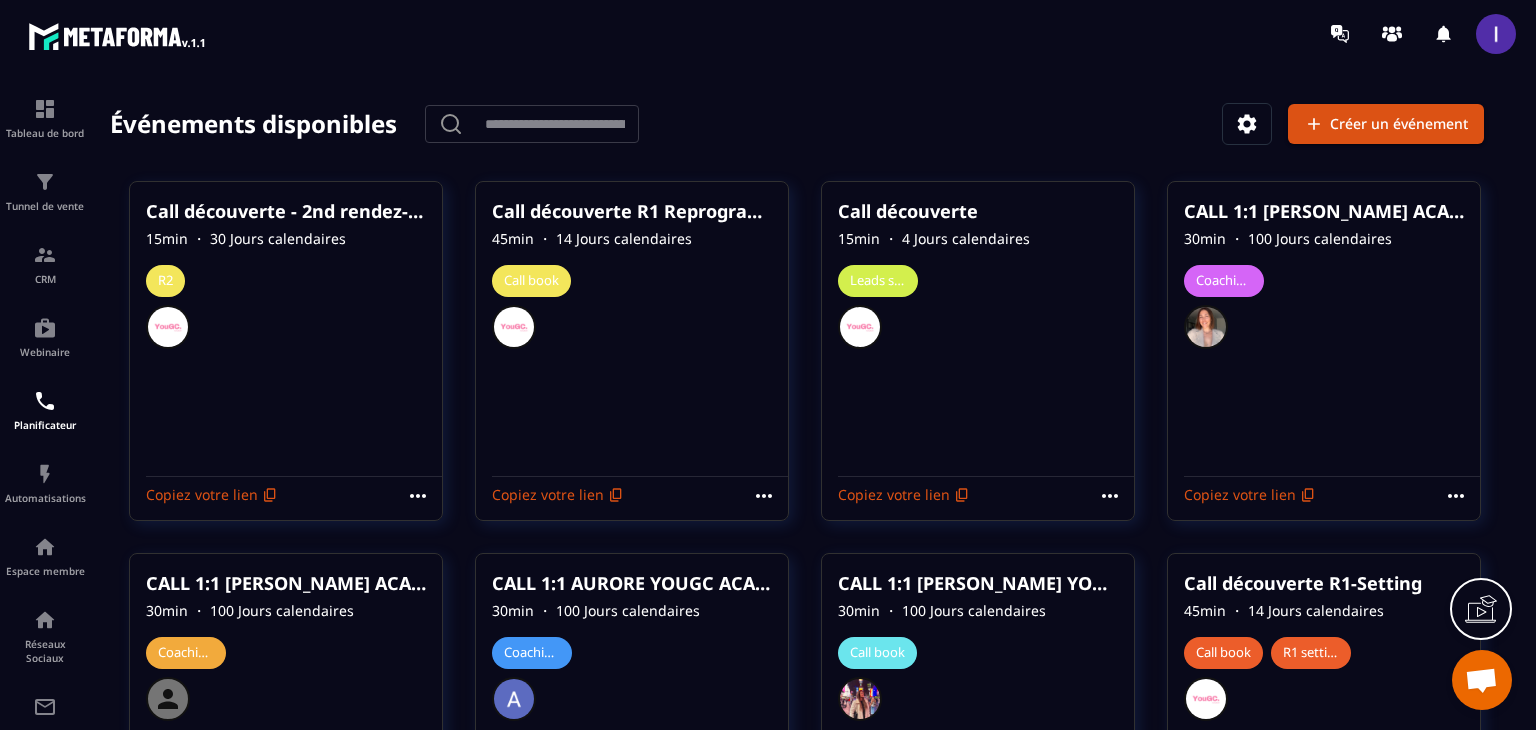 click 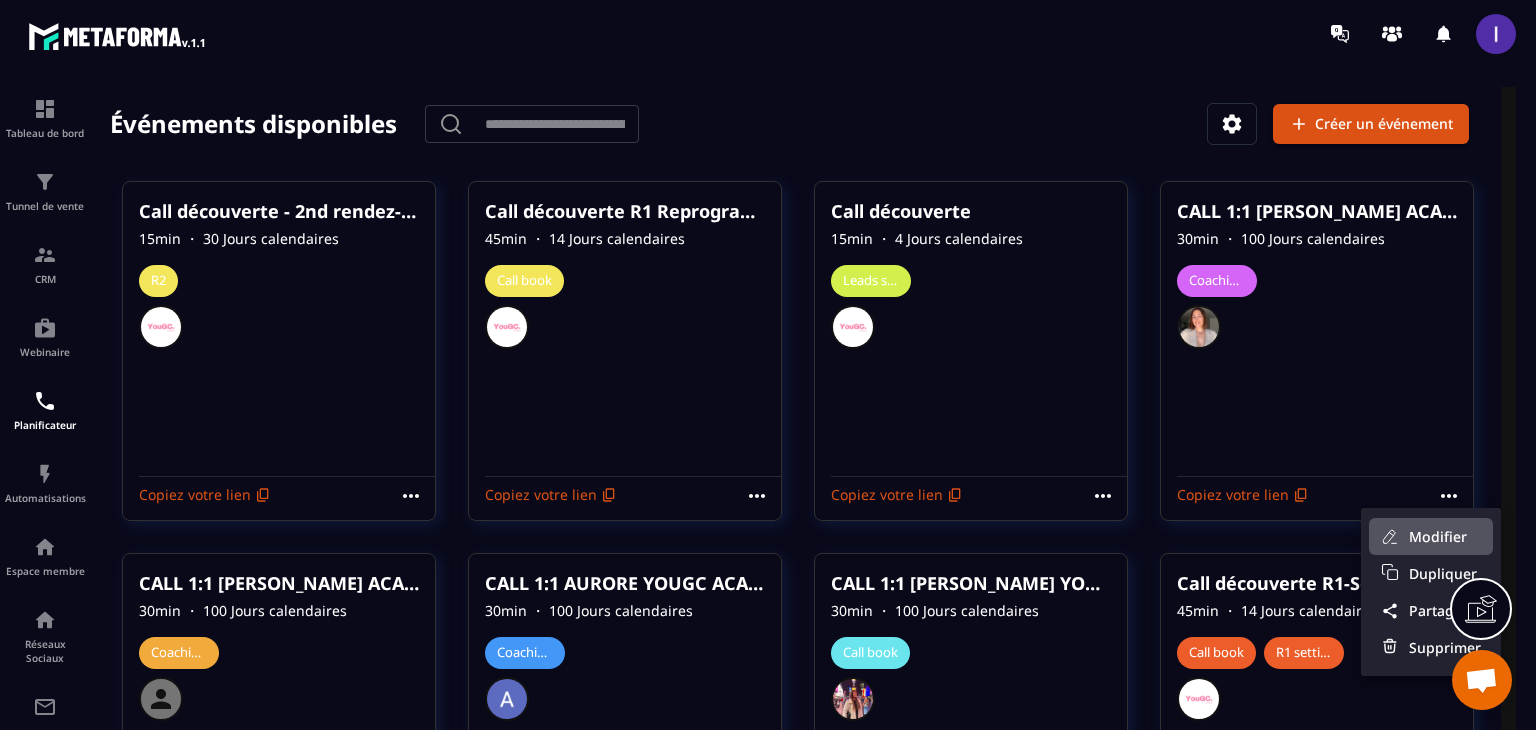 click on "Modifier" at bounding box center (1445, 536) 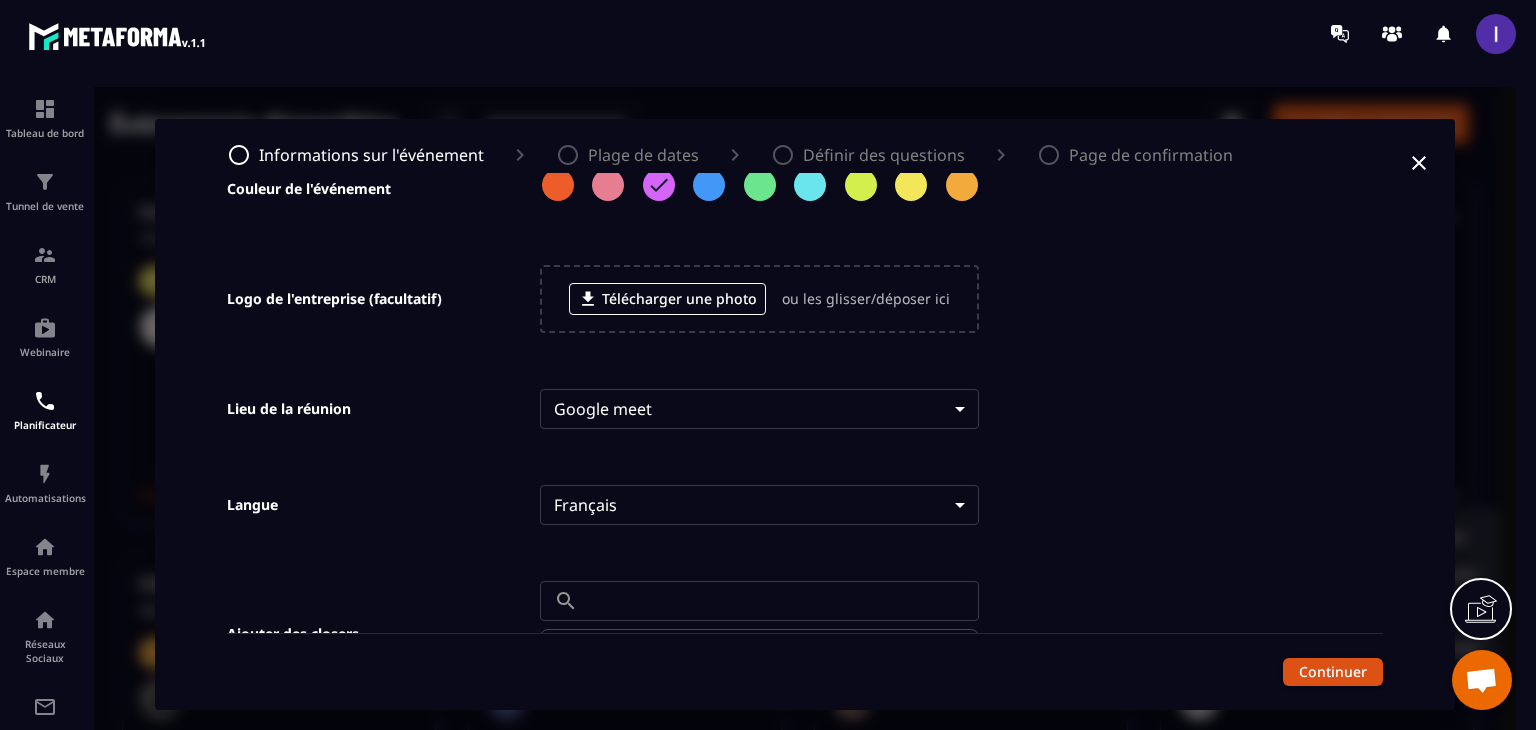 scroll, scrollTop: 600, scrollLeft: 0, axis: vertical 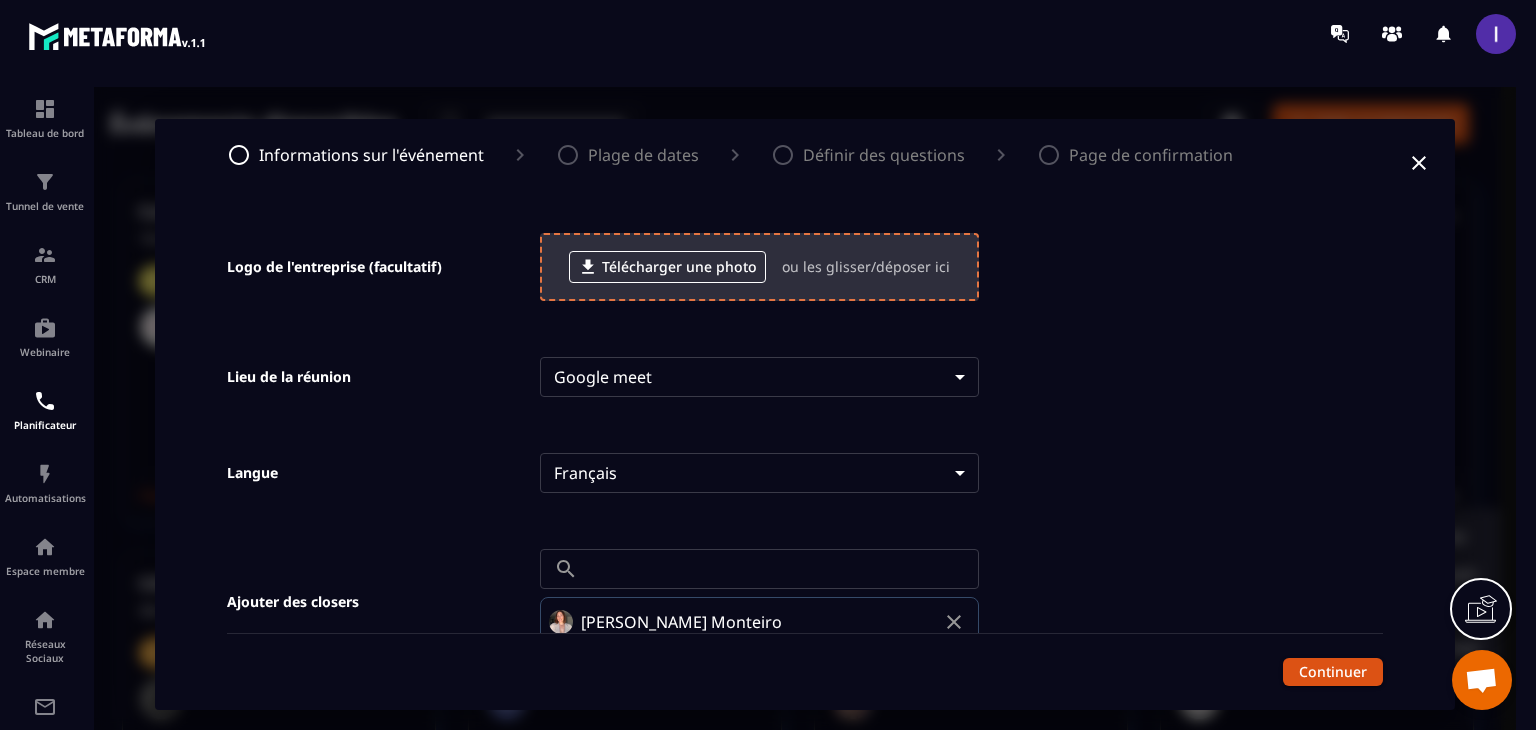 click on "Télécharger une photo" at bounding box center [667, 267] 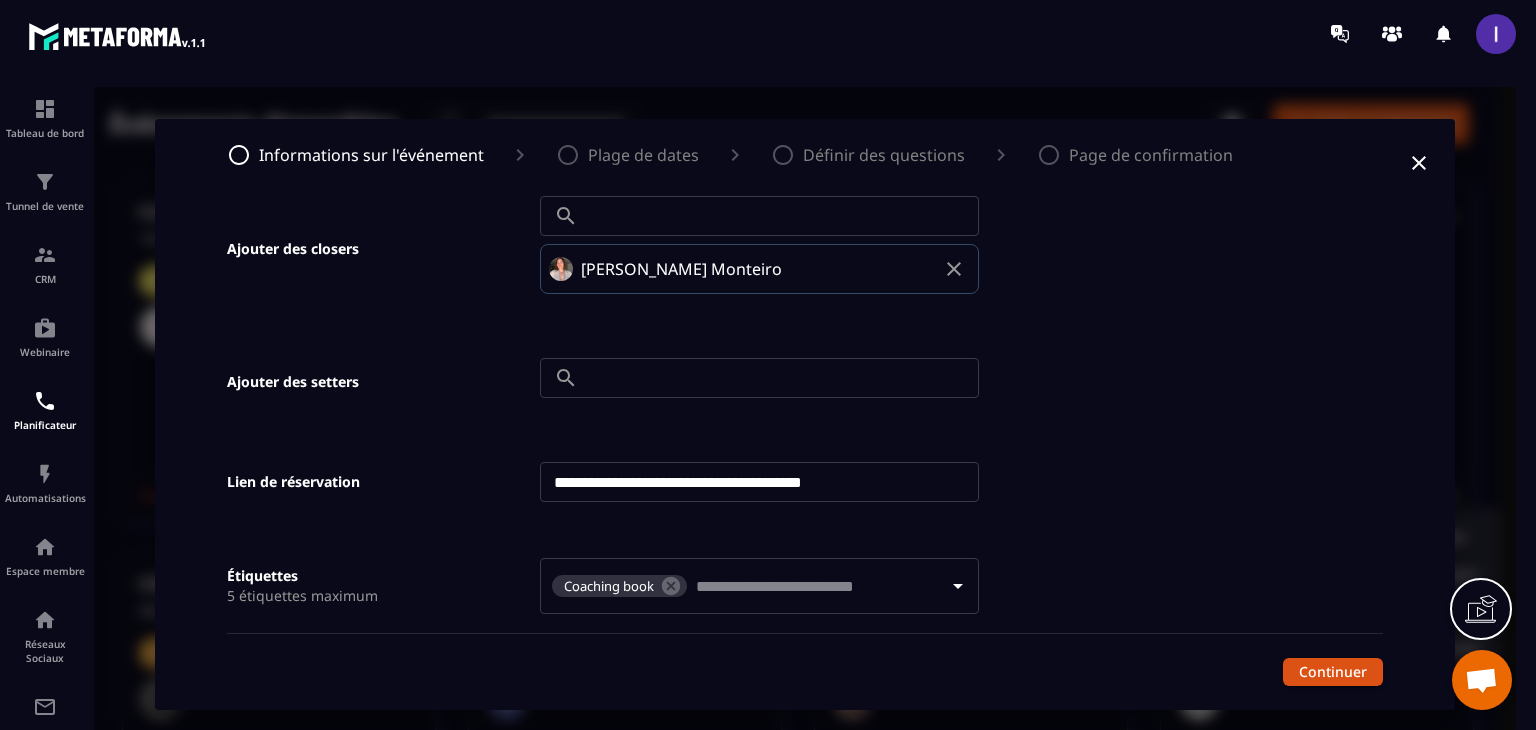 scroll, scrollTop: 1025, scrollLeft: 0, axis: vertical 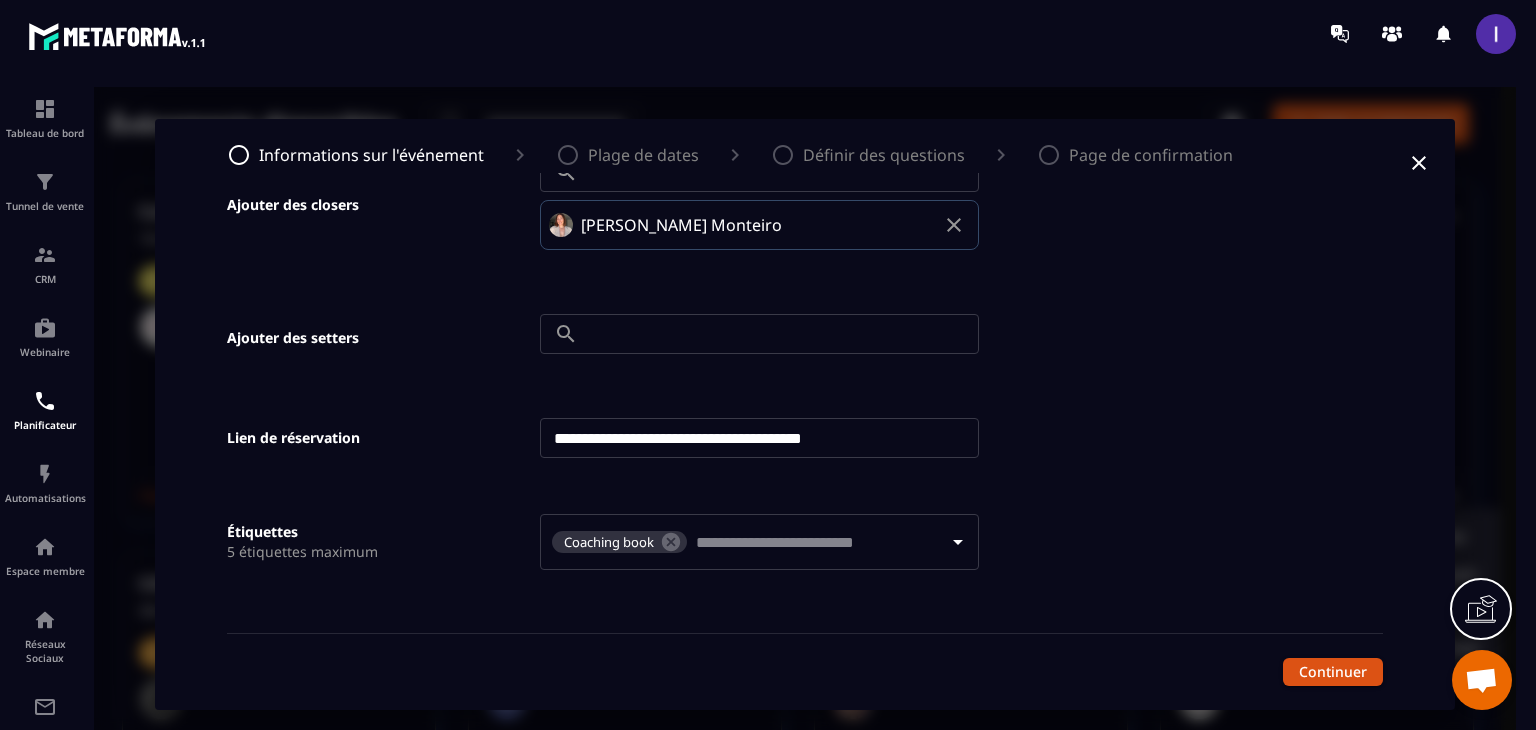 click on "[PERSON_NAME]" at bounding box center (755, 225) 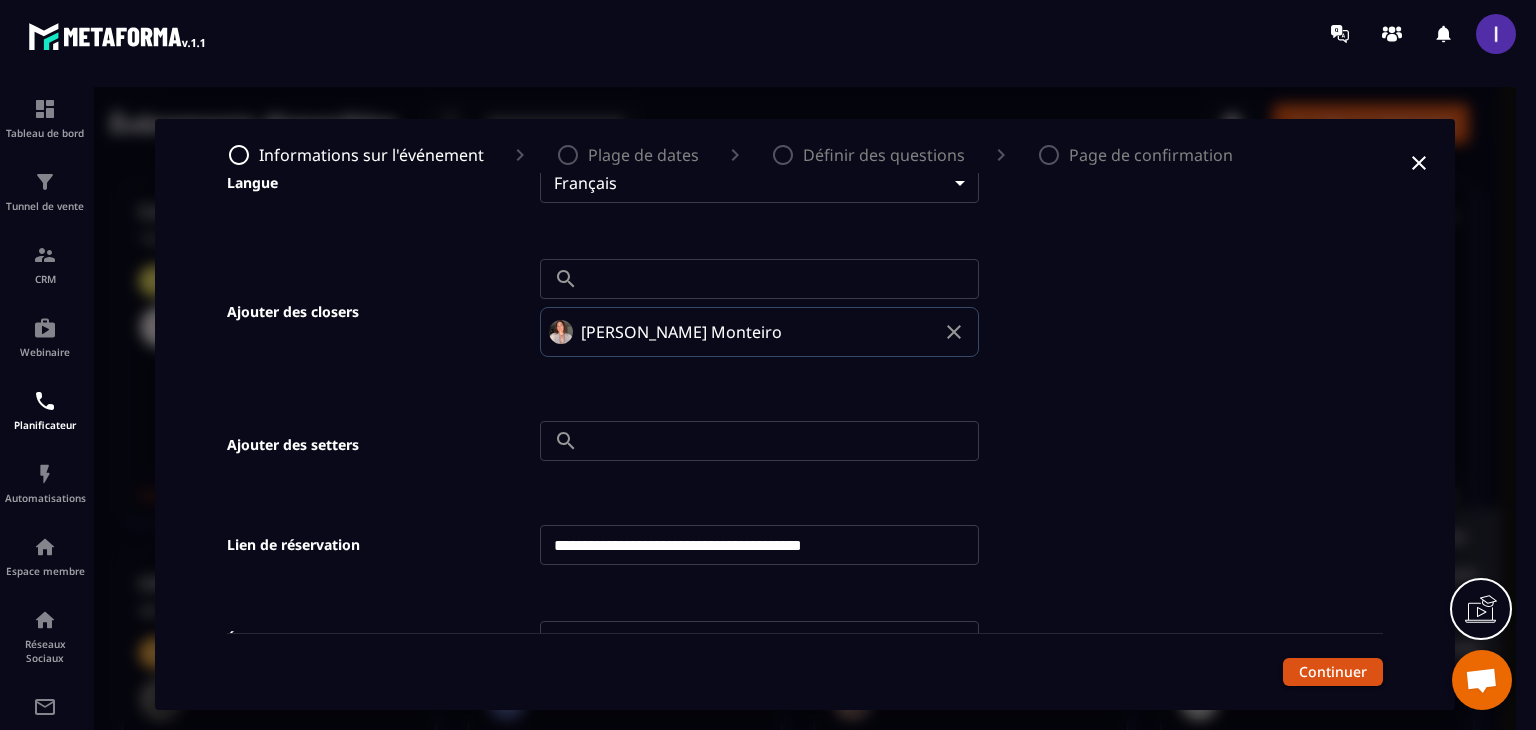 scroll, scrollTop: 1025, scrollLeft: 0, axis: vertical 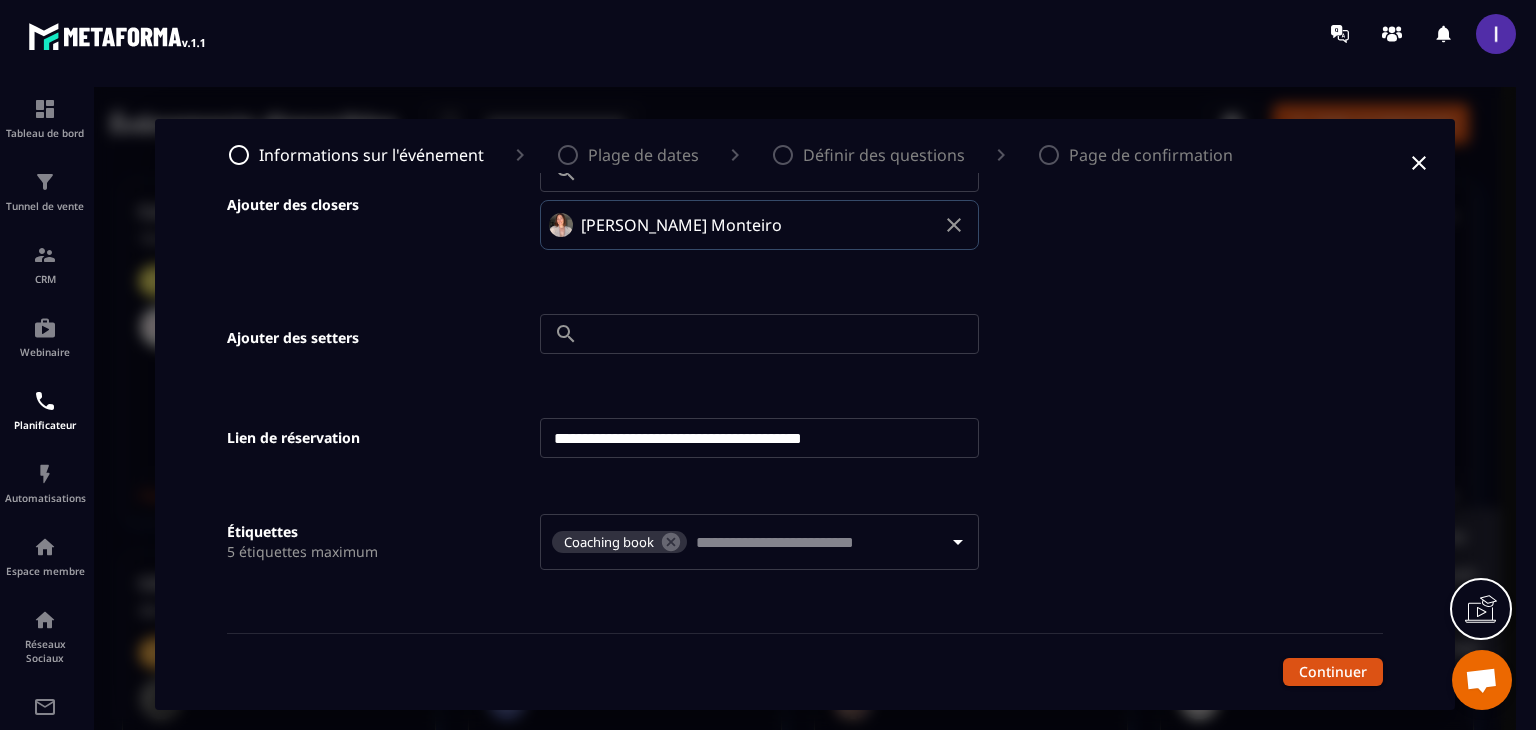 click on "Continuer" at bounding box center [1333, 672] 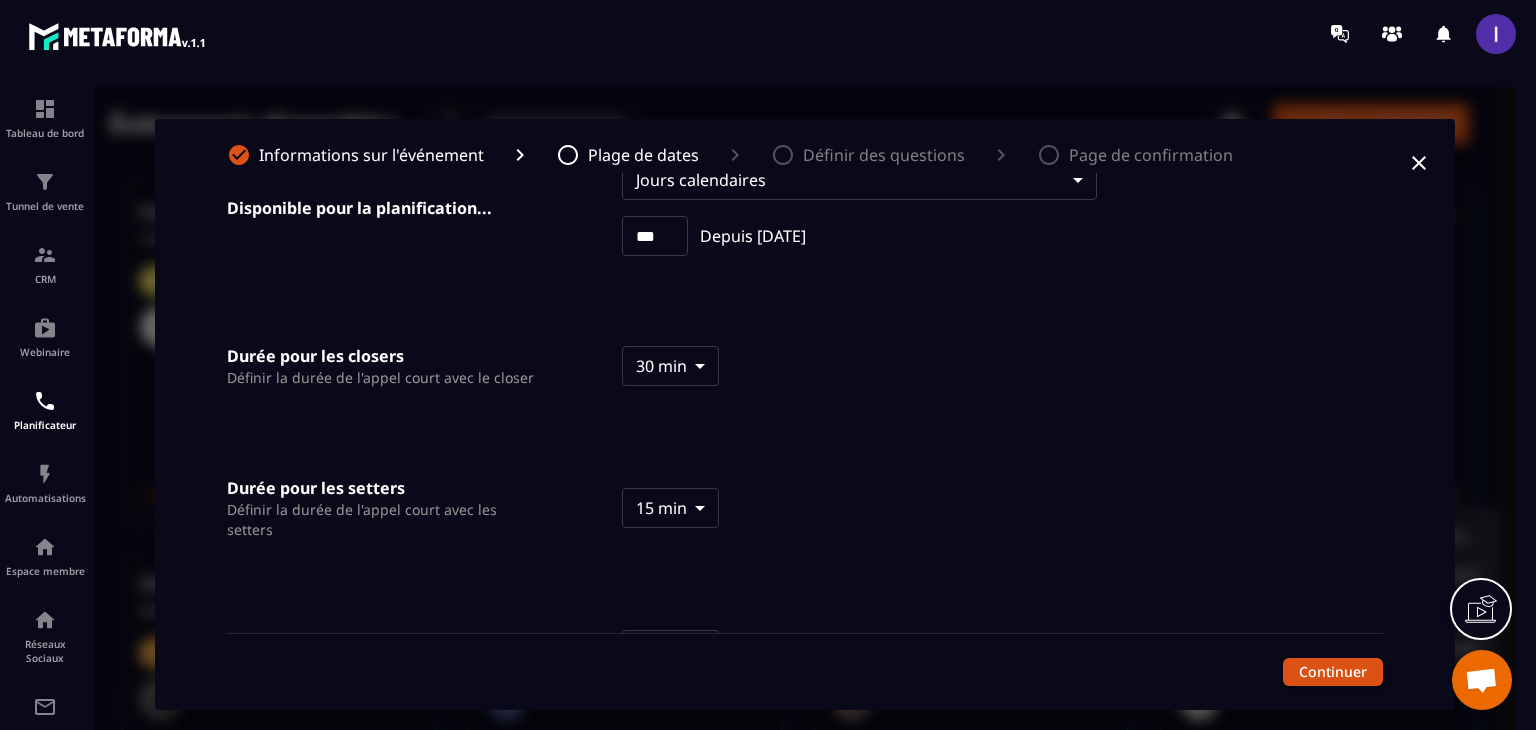 scroll, scrollTop: 0, scrollLeft: 0, axis: both 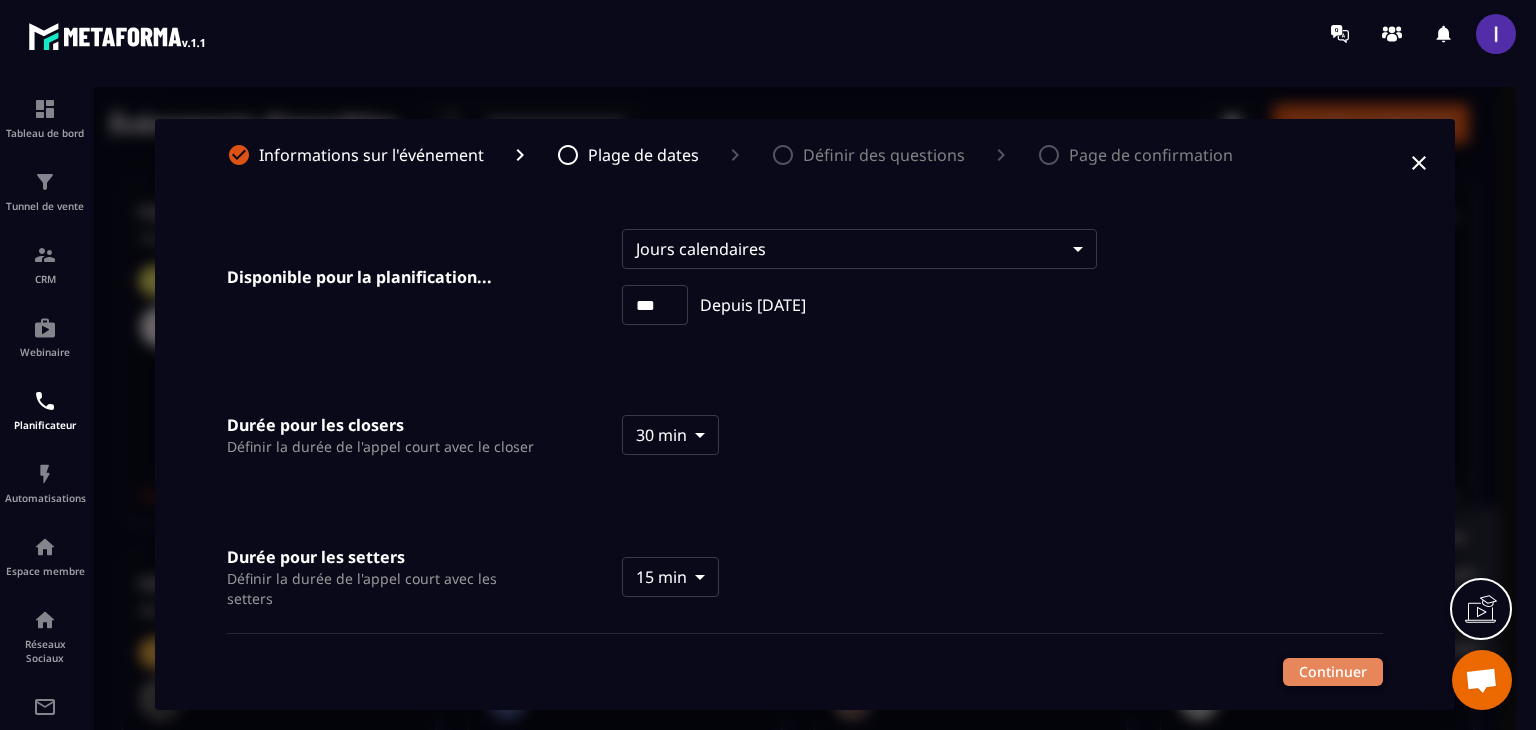 click on "Continuer" at bounding box center (1333, 672) 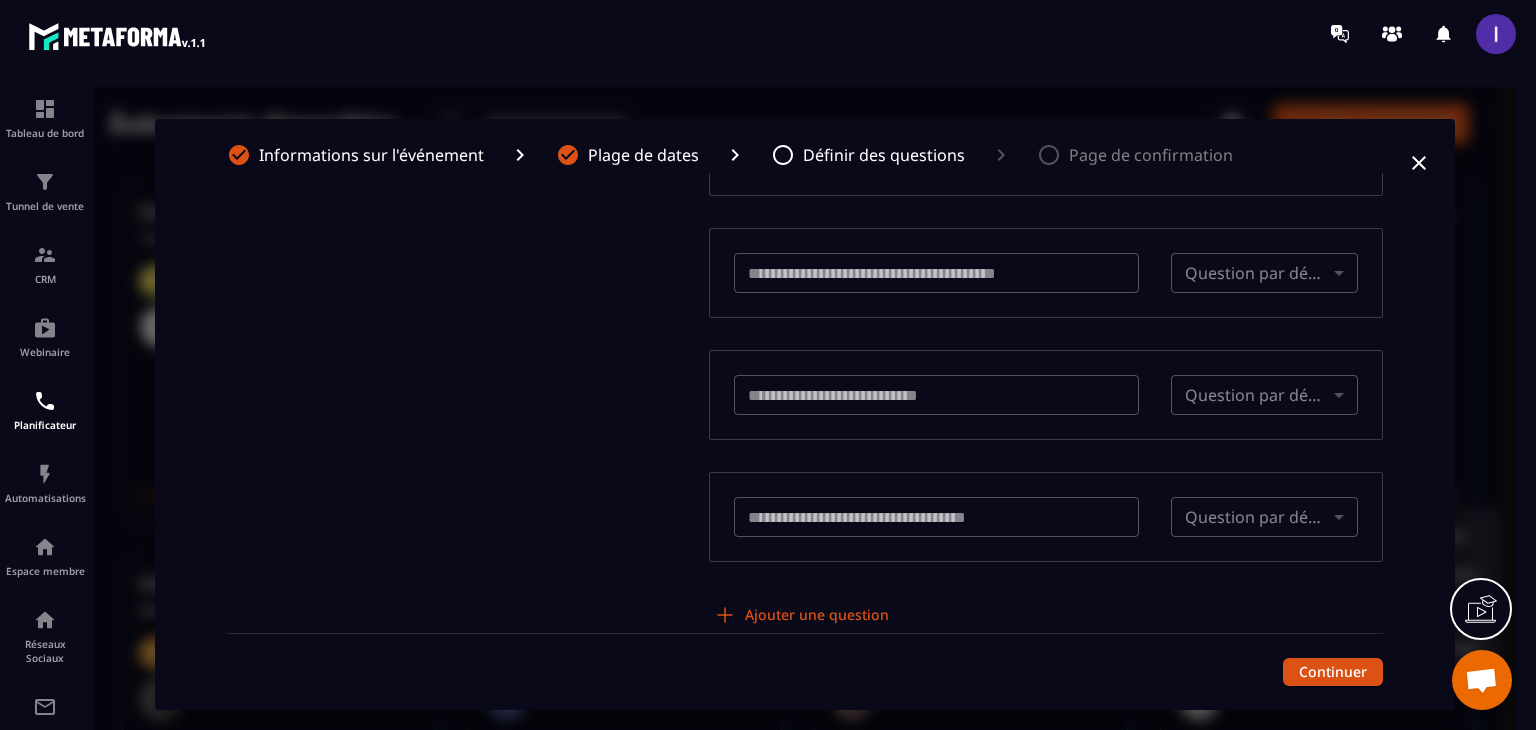 scroll, scrollTop: 101, scrollLeft: 0, axis: vertical 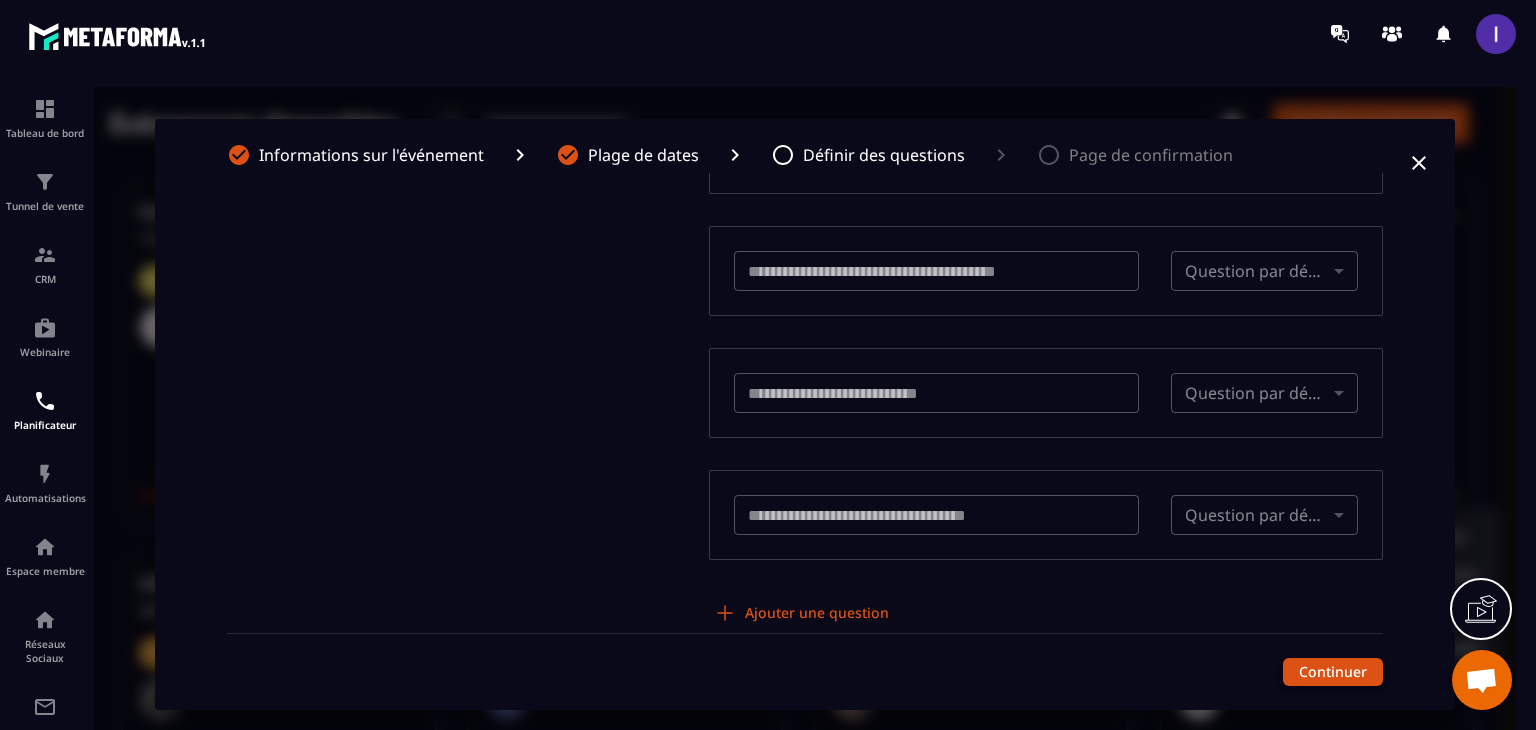 click on "Continuer" at bounding box center [1333, 672] 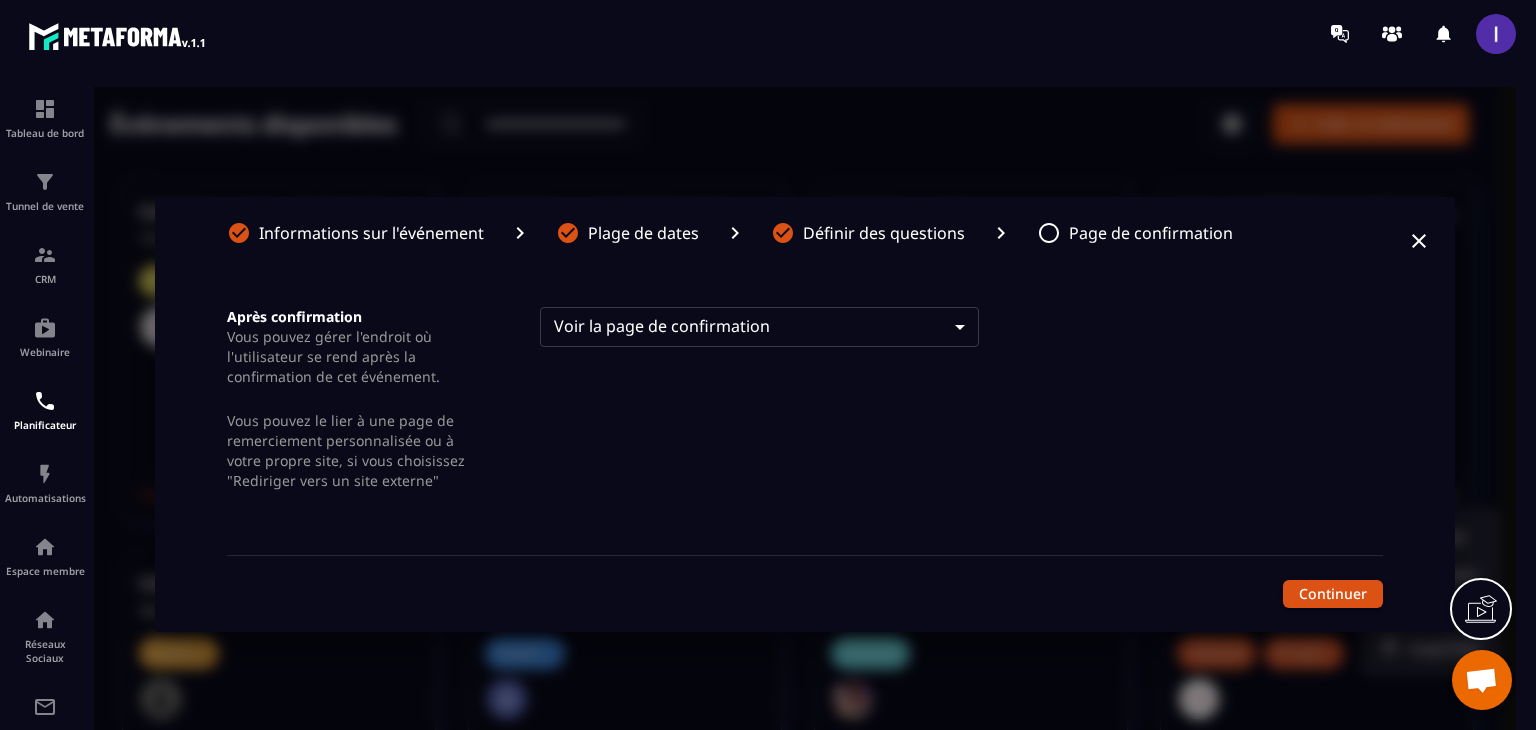 scroll, scrollTop: 0, scrollLeft: 0, axis: both 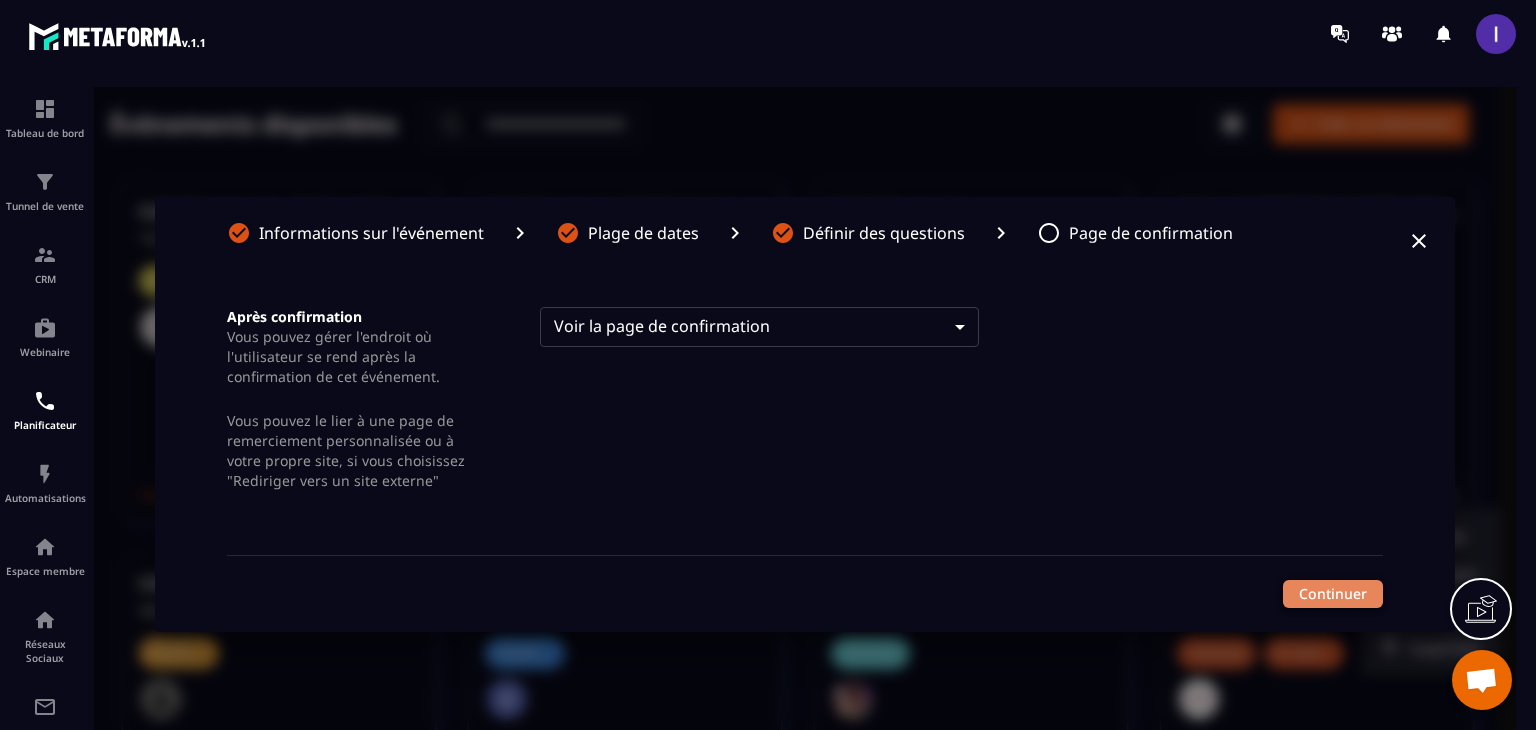 click on "Continuer" at bounding box center [1333, 594] 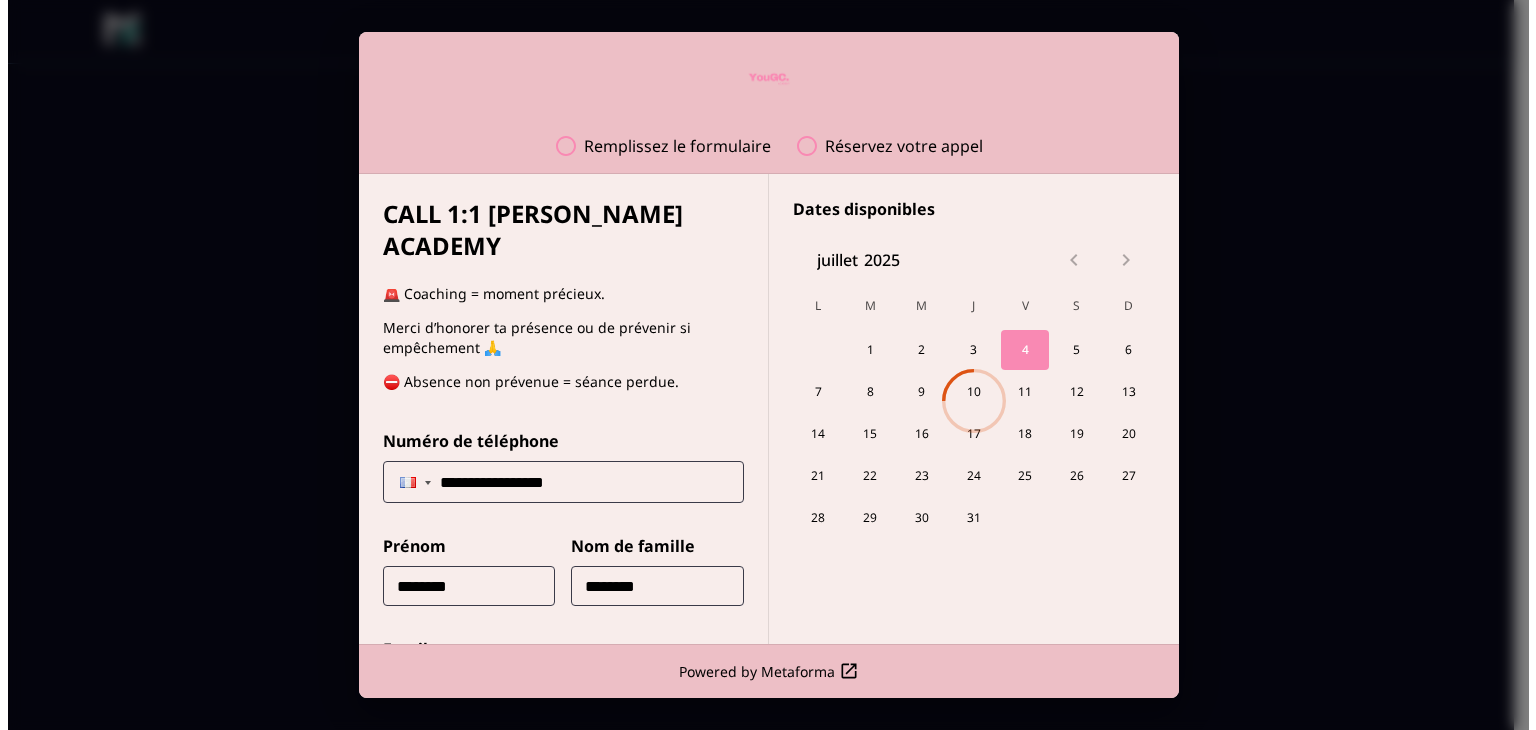 scroll, scrollTop: 0, scrollLeft: 0, axis: both 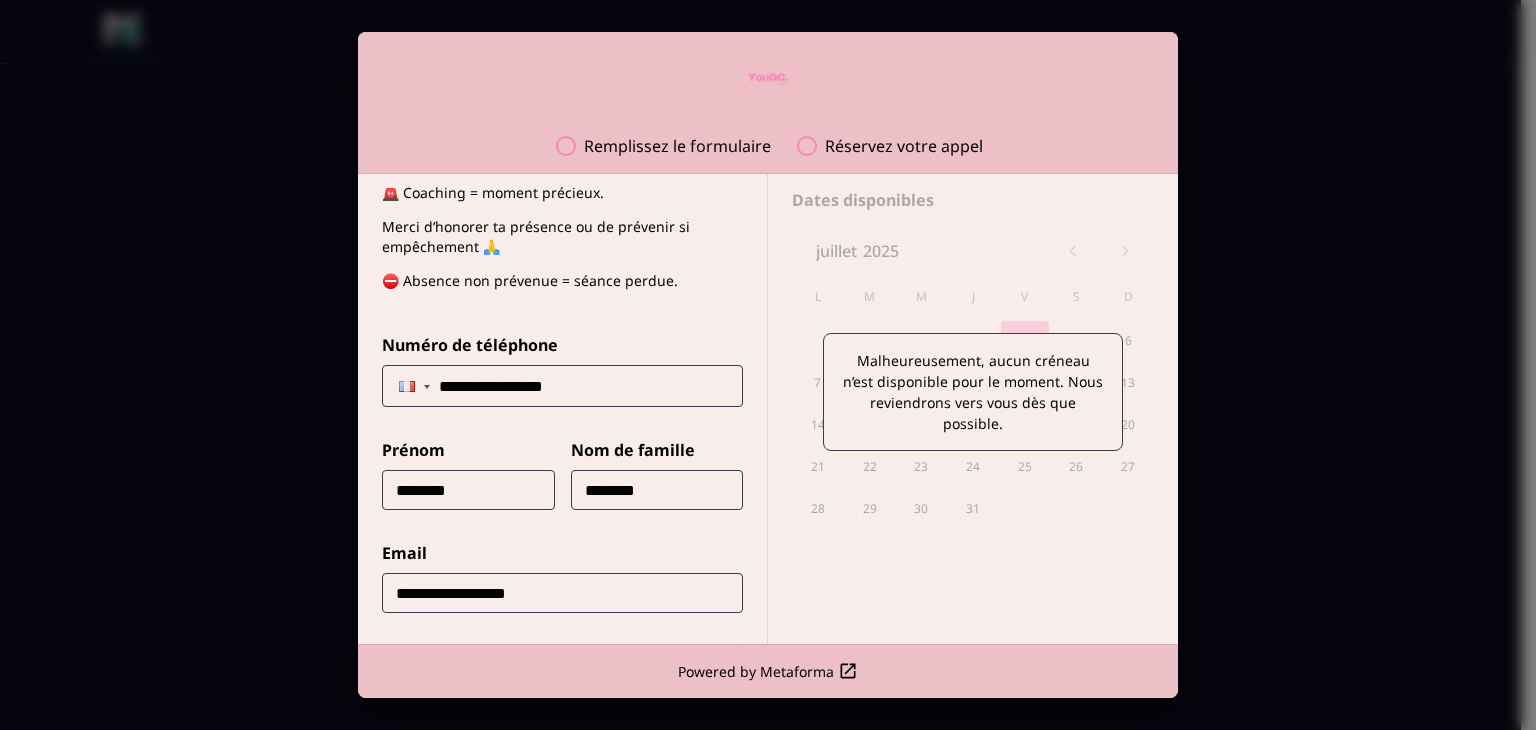 click on "**********" at bounding box center [562, 593] 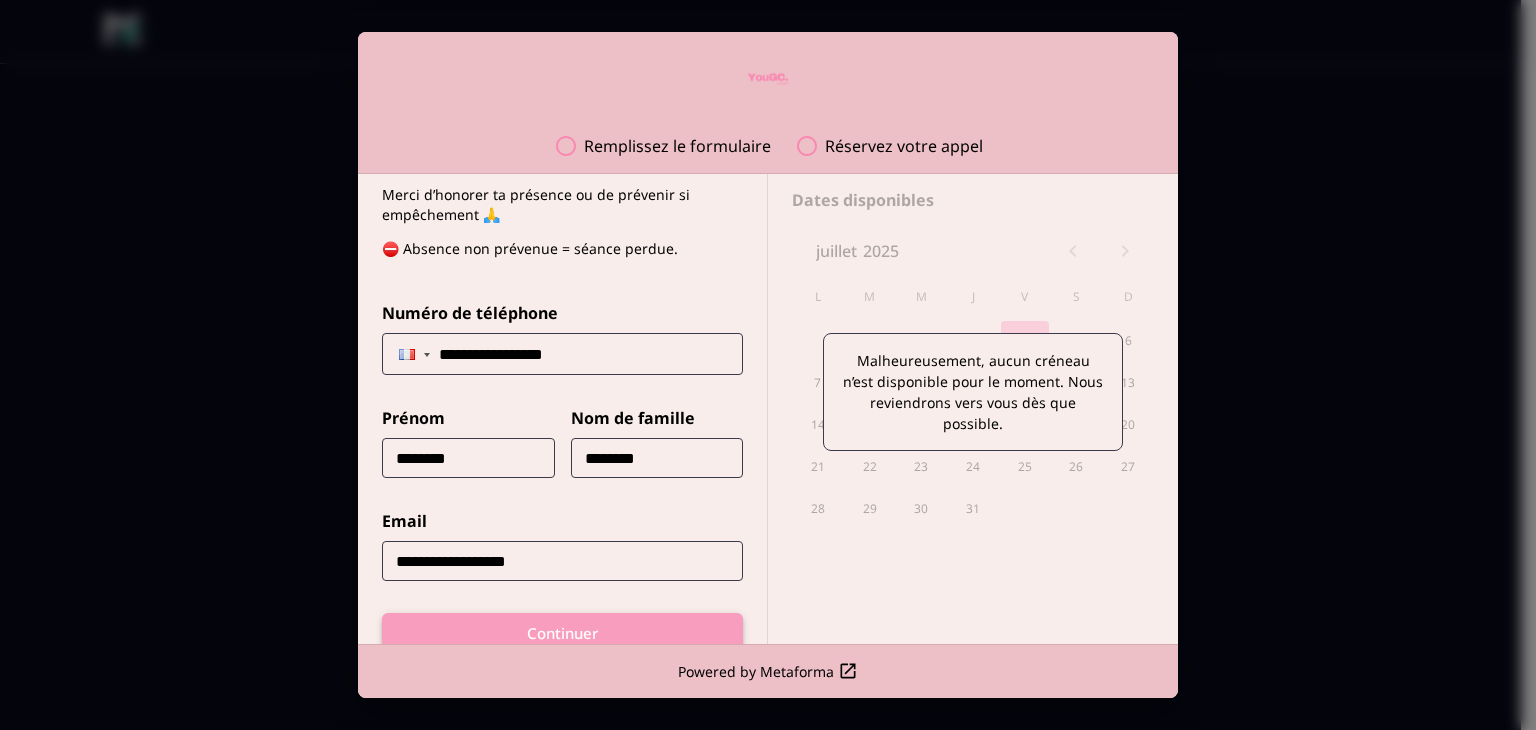 scroll, scrollTop: 166, scrollLeft: 0, axis: vertical 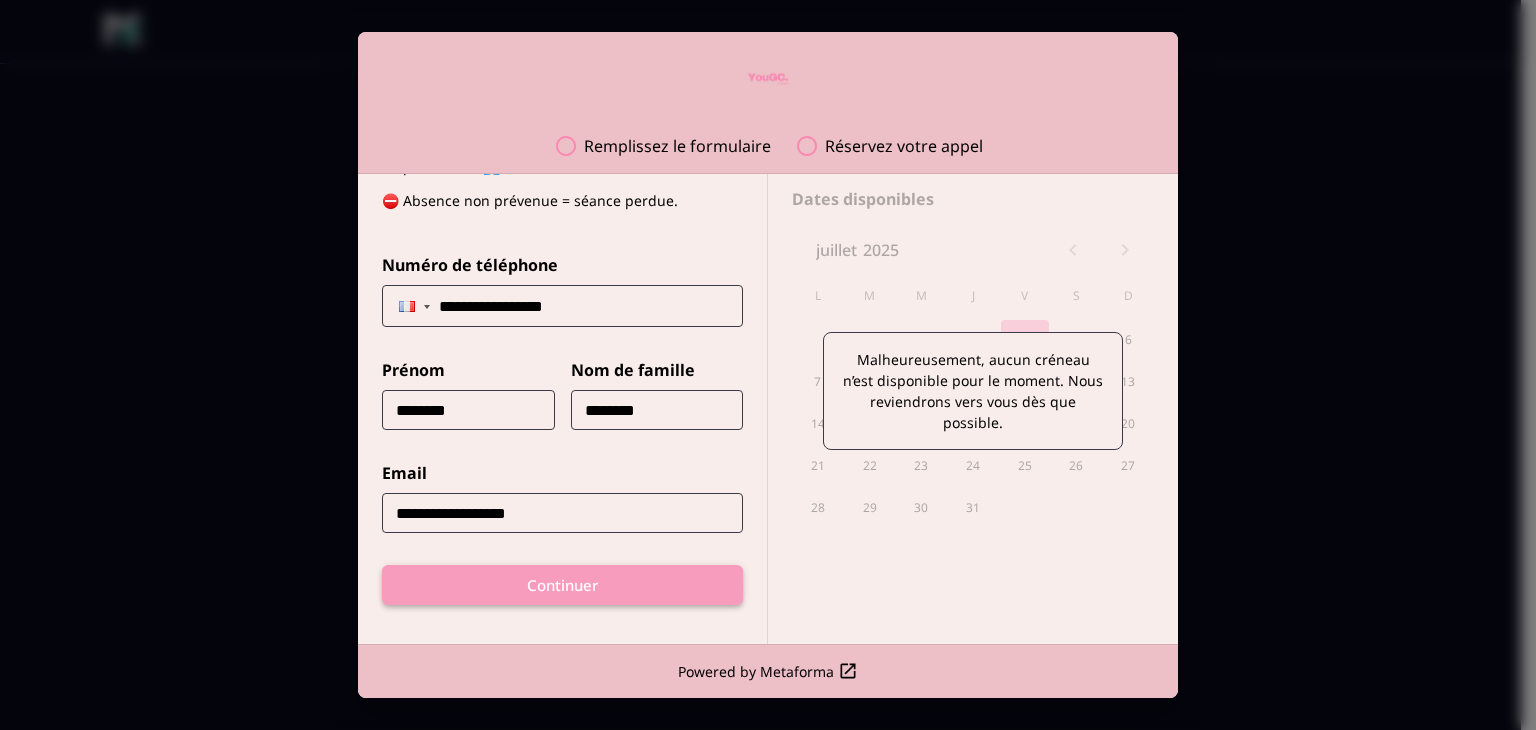 click on "Continuer" at bounding box center (562, 585) 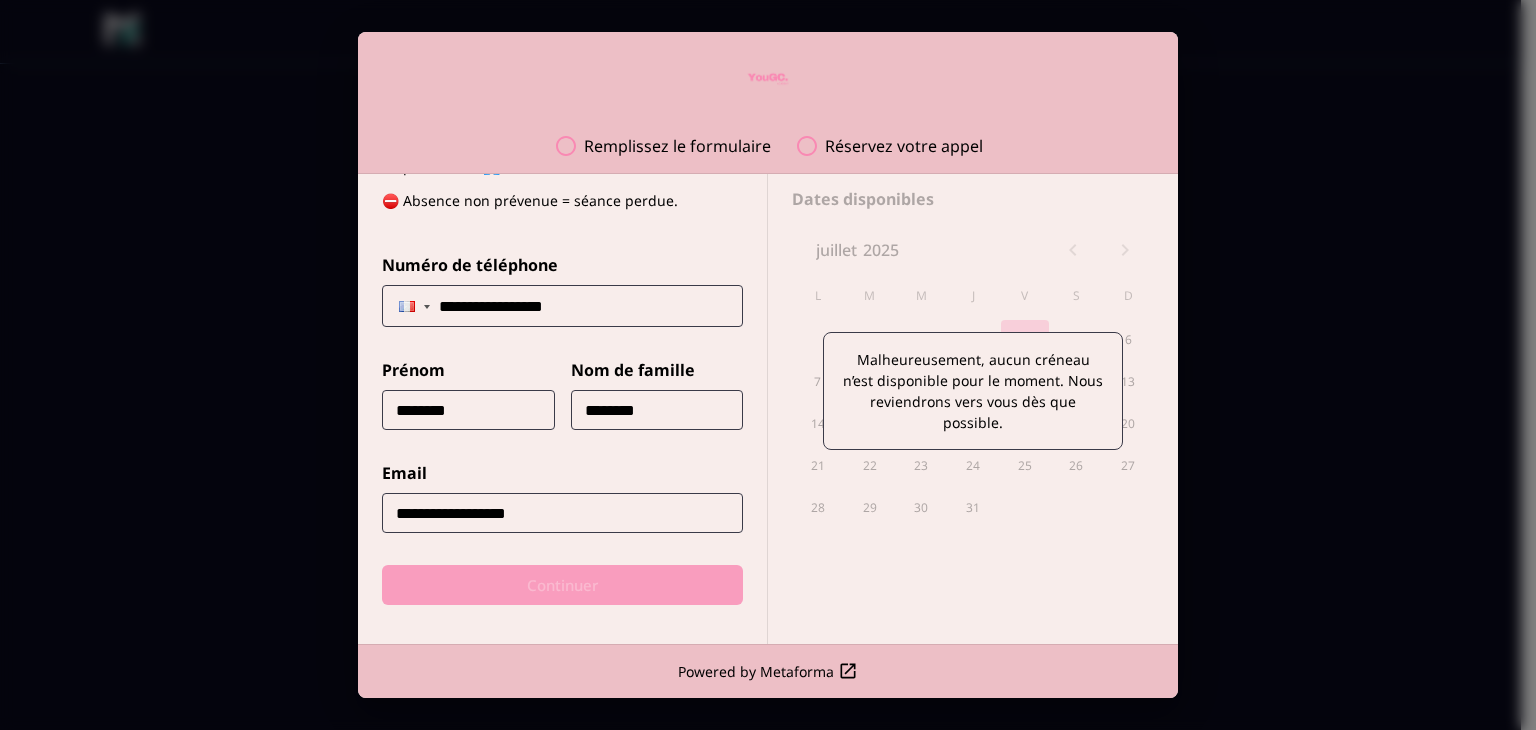 scroll, scrollTop: 9, scrollLeft: 0, axis: vertical 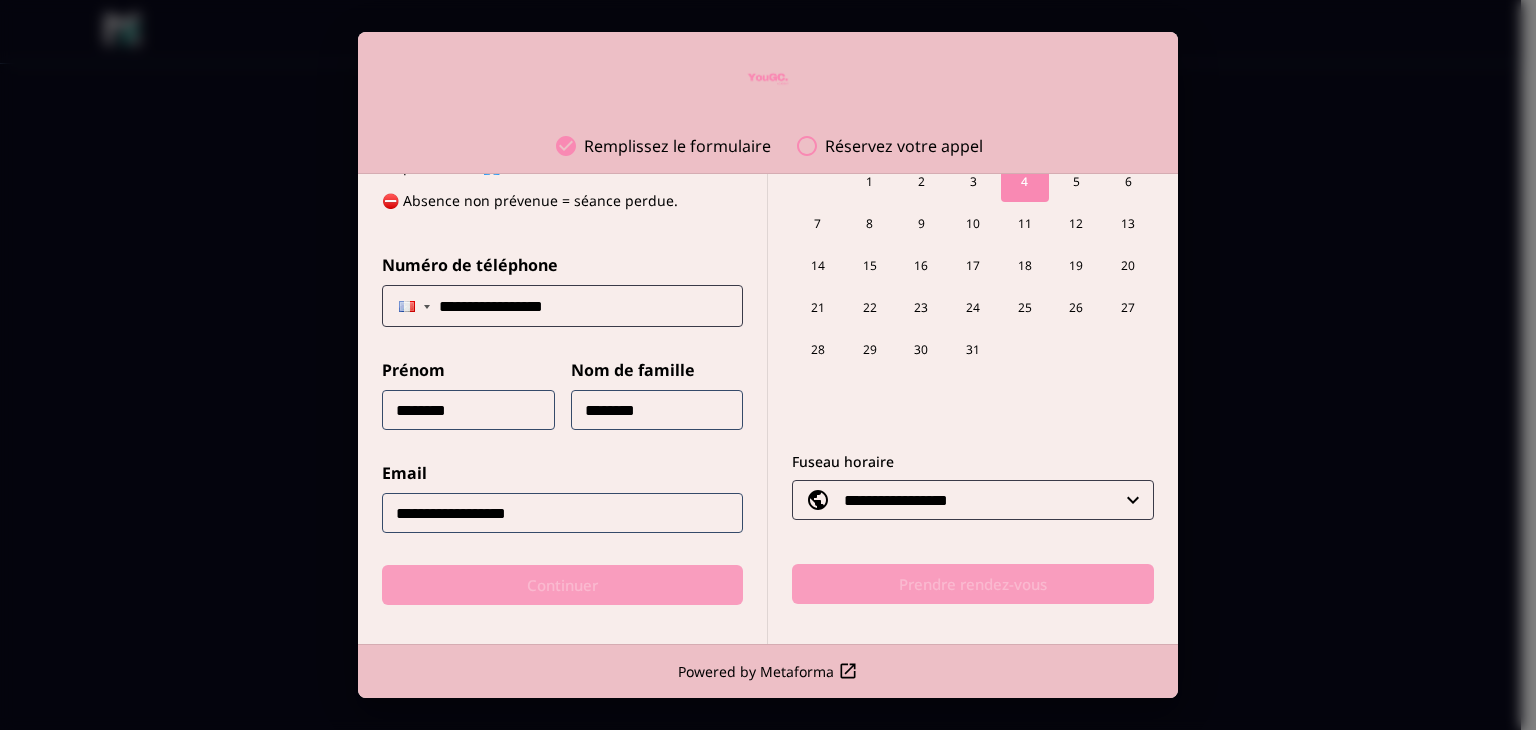click on "**********" at bounding box center (993, 500) 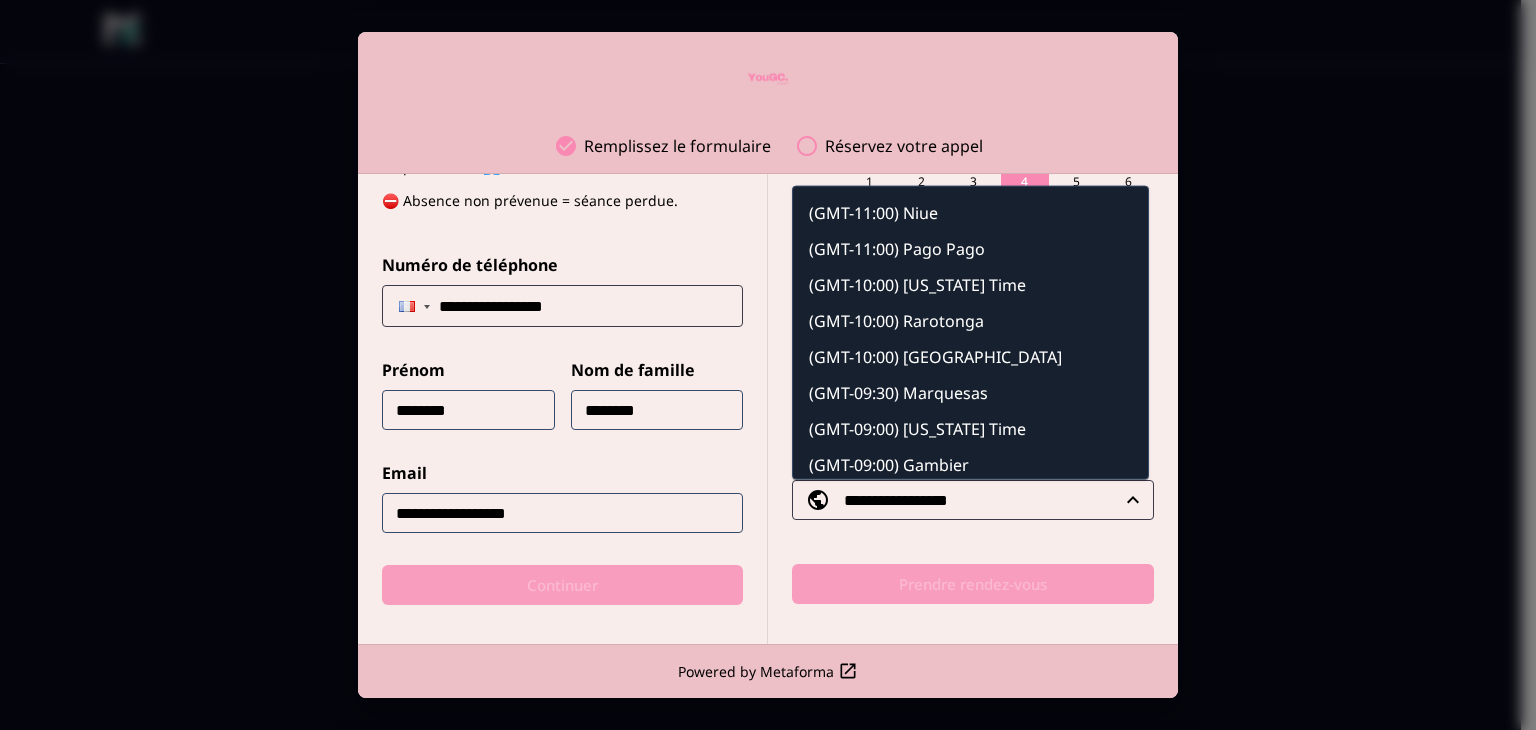 scroll, scrollTop: 4204, scrollLeft: 0, axis: vertical 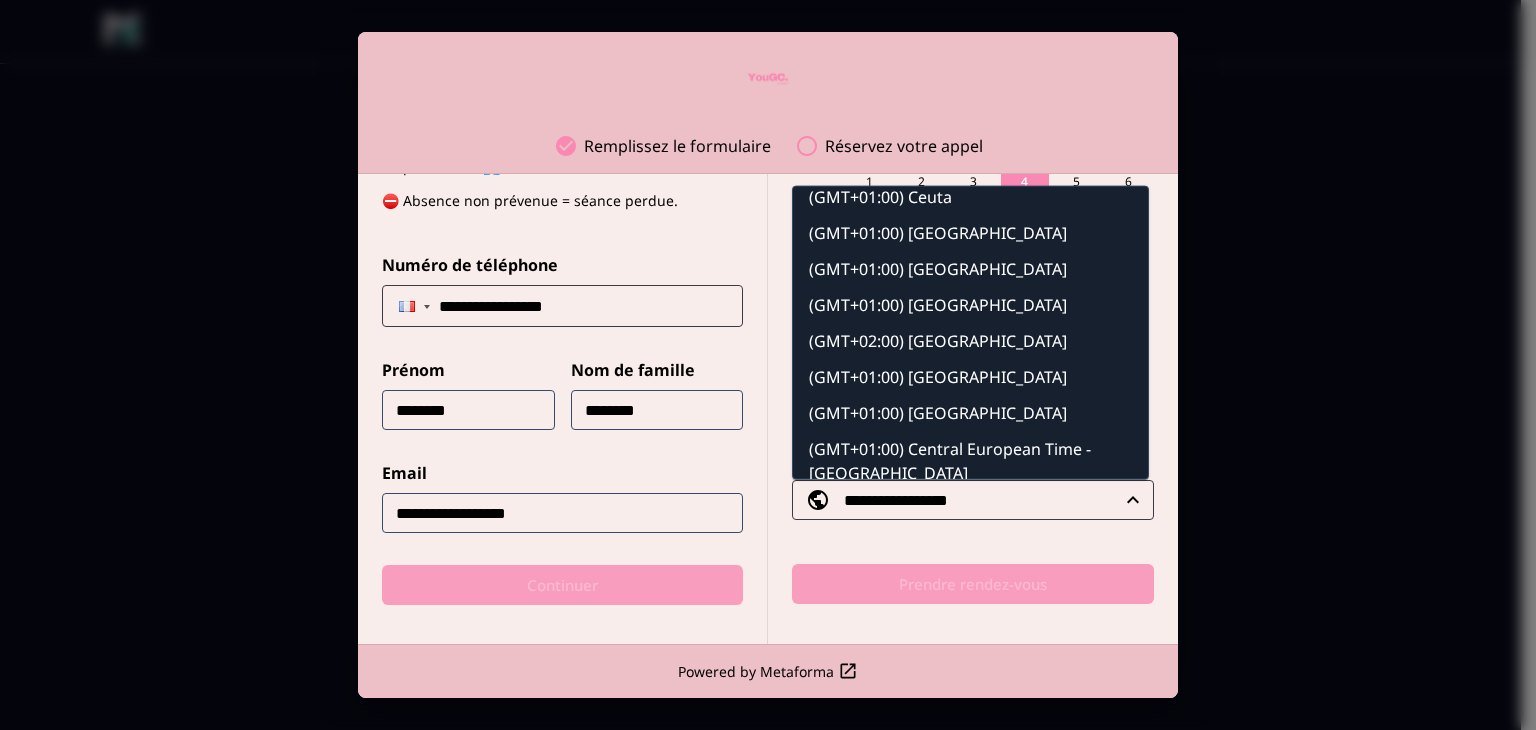 click on "**********" at bounding box center [993, 500] 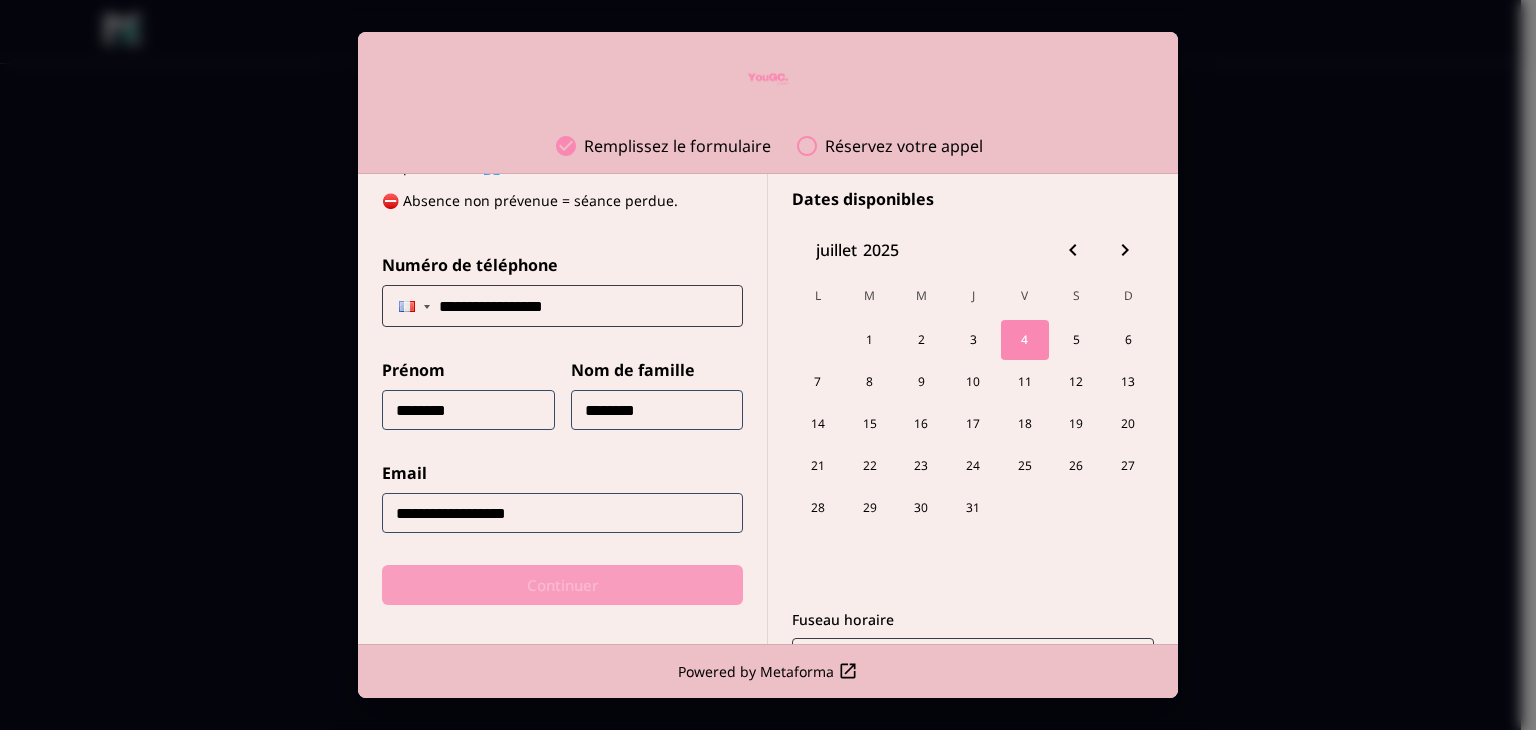 scroll, scrollTop: 0, scrollLeft: 0, axis: both 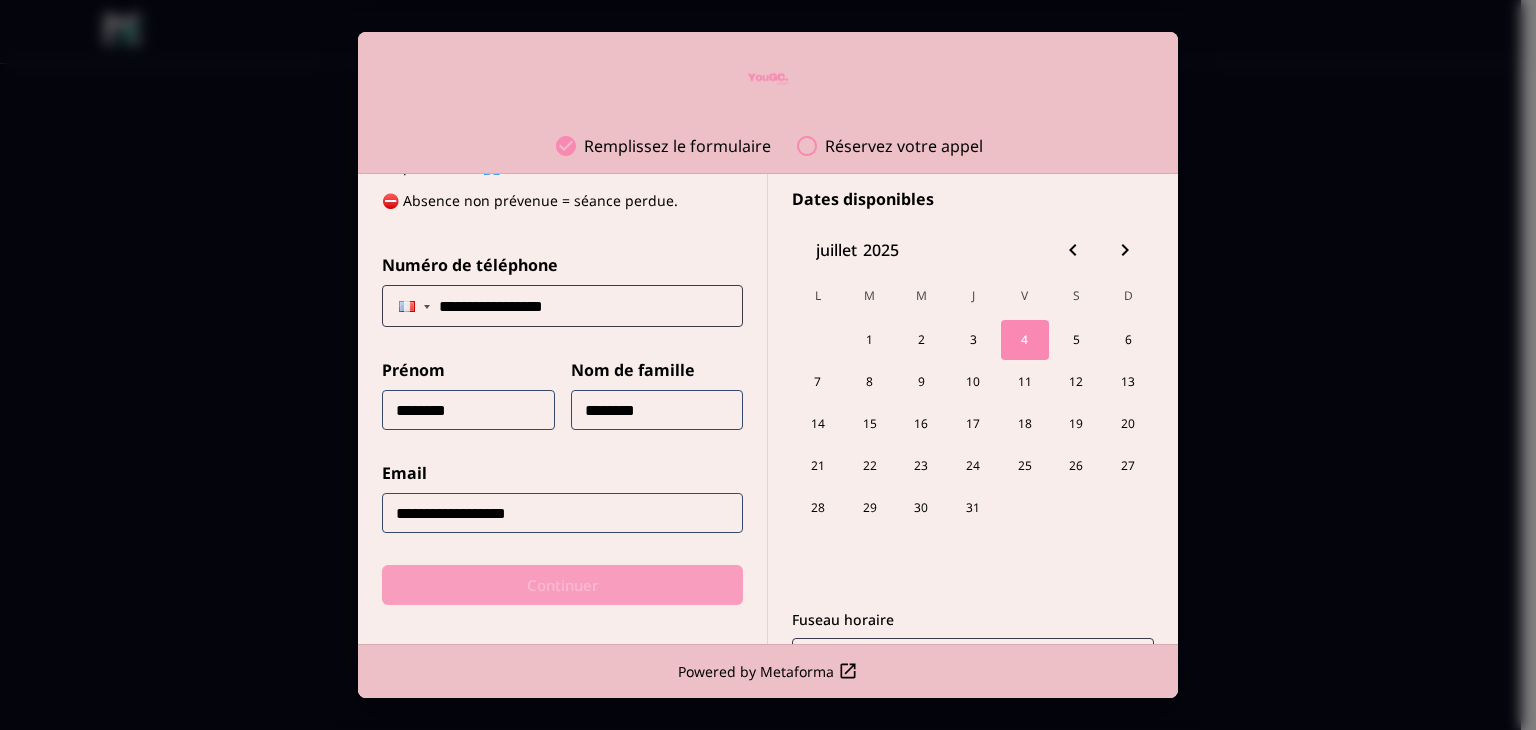 click 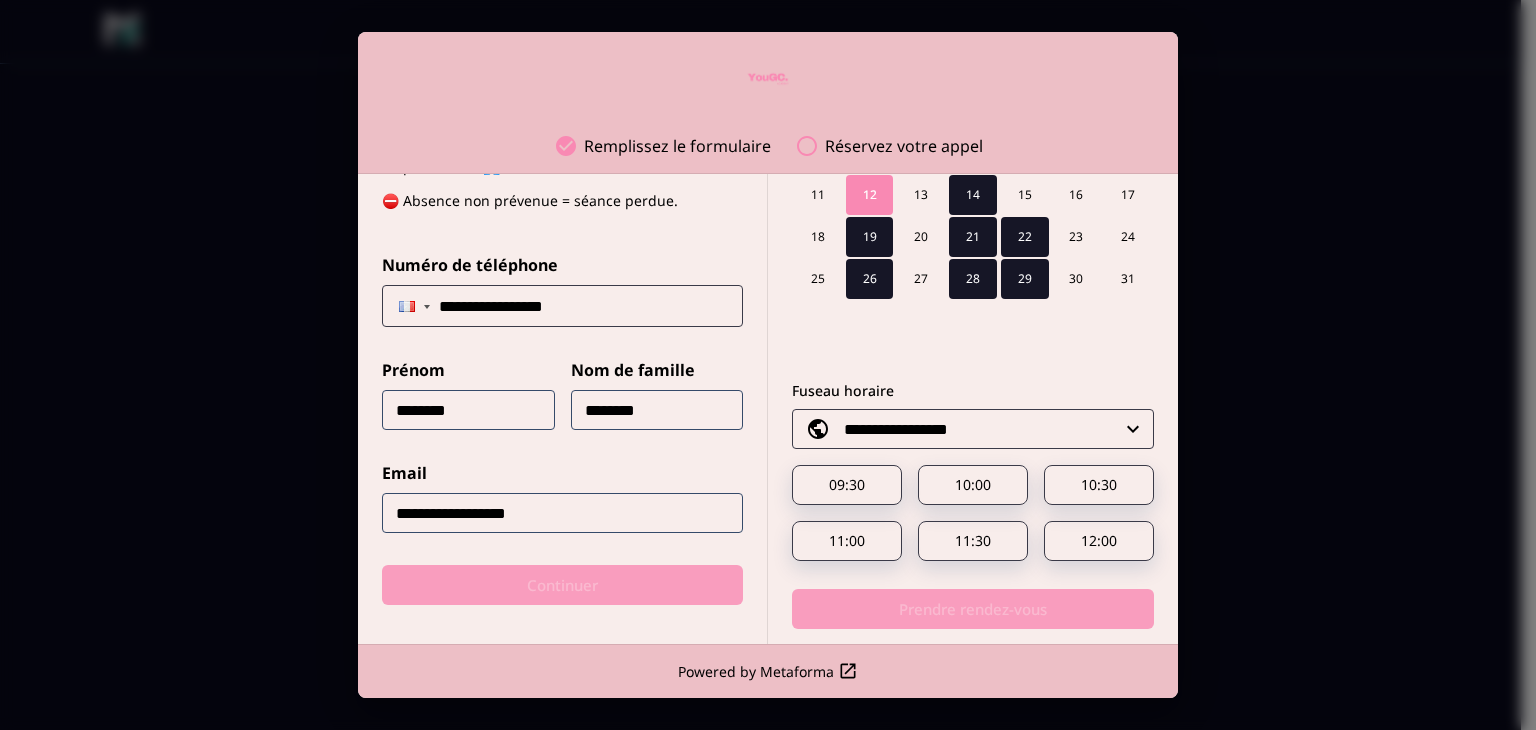 scroll, scrollTop: 253, scrollLeft: 0, axis: vertical 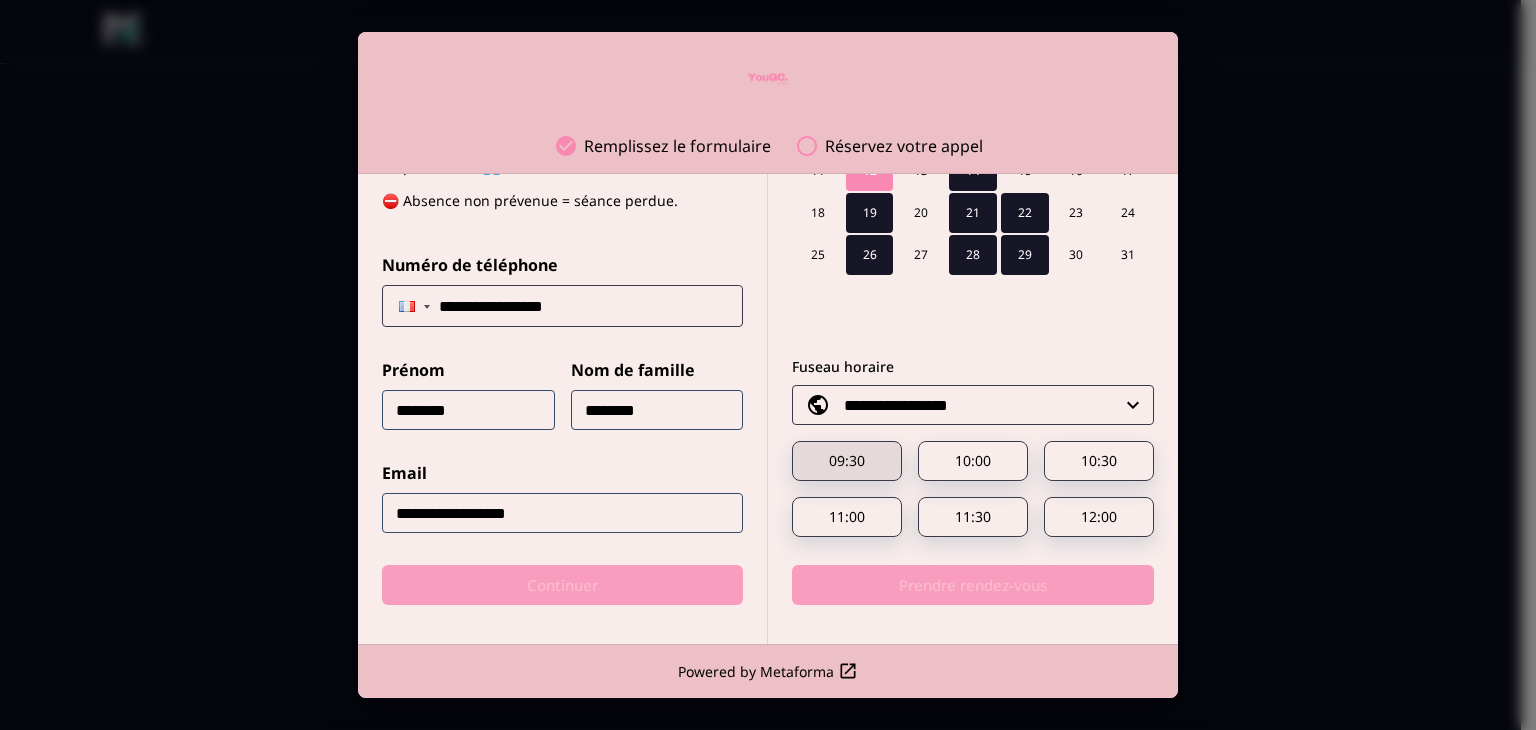 click on "09:30" at bounding box center [847, 461] 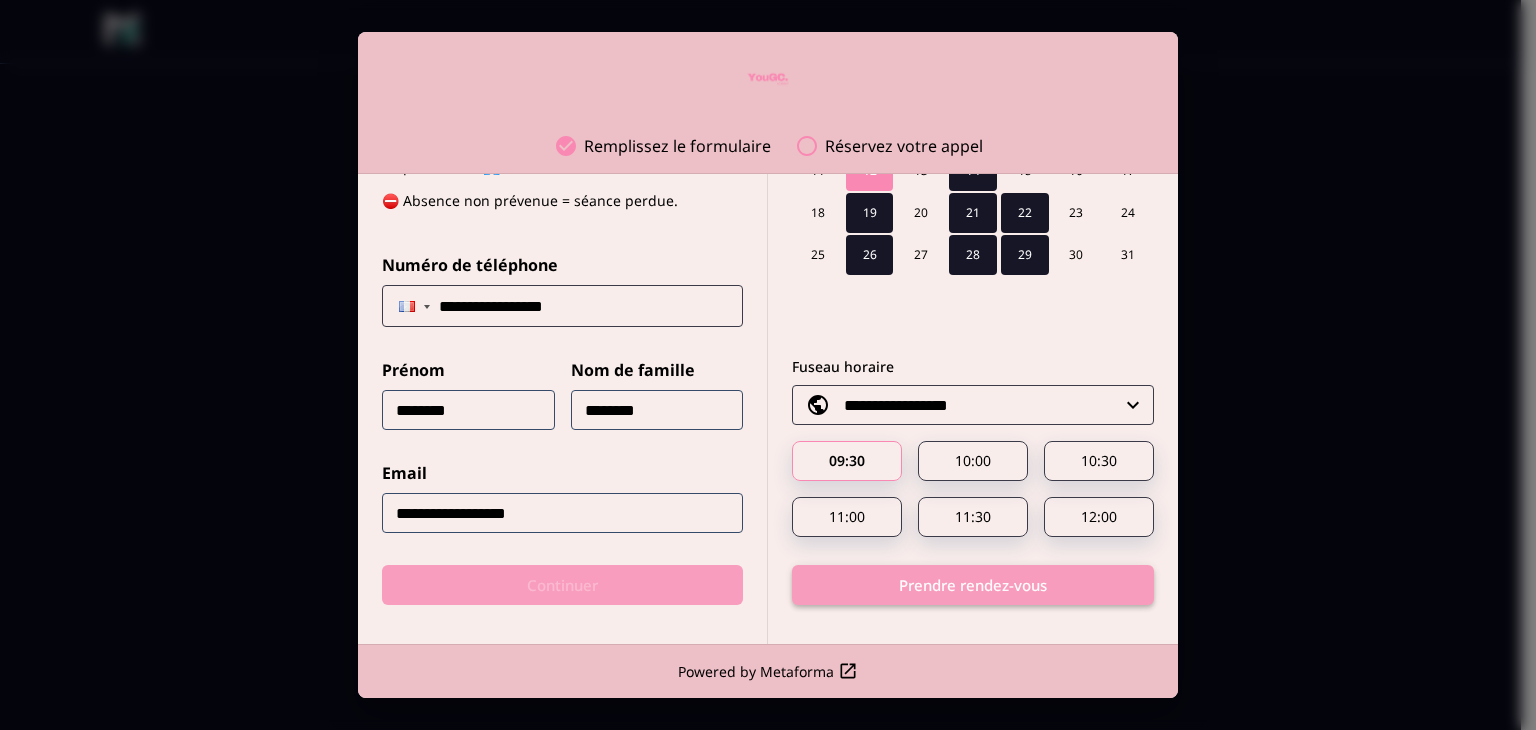 click on "Prendre rendez-vous" at bounding box center (973, 585) 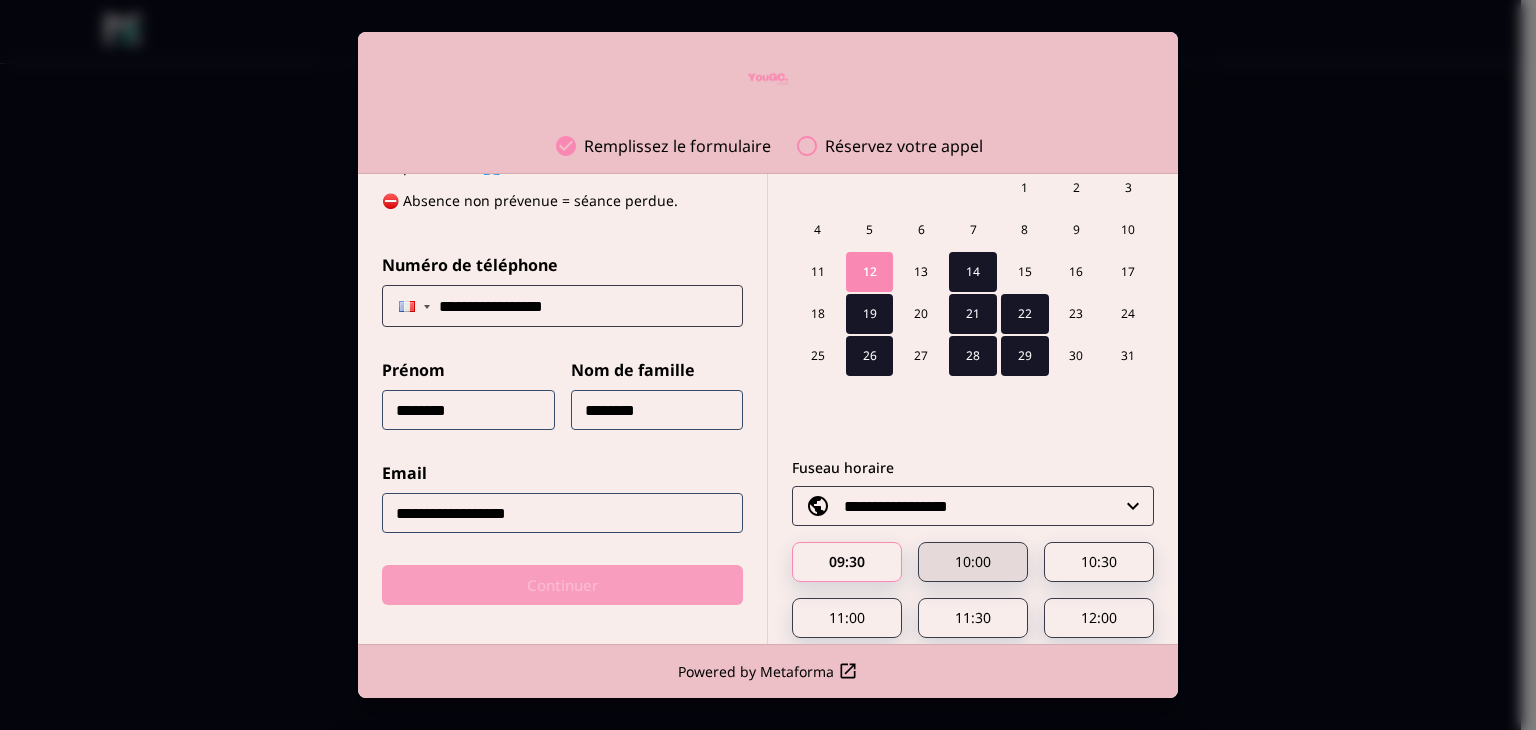 scroll, scrollTop: 0, scrollLeft: 0, axis: both 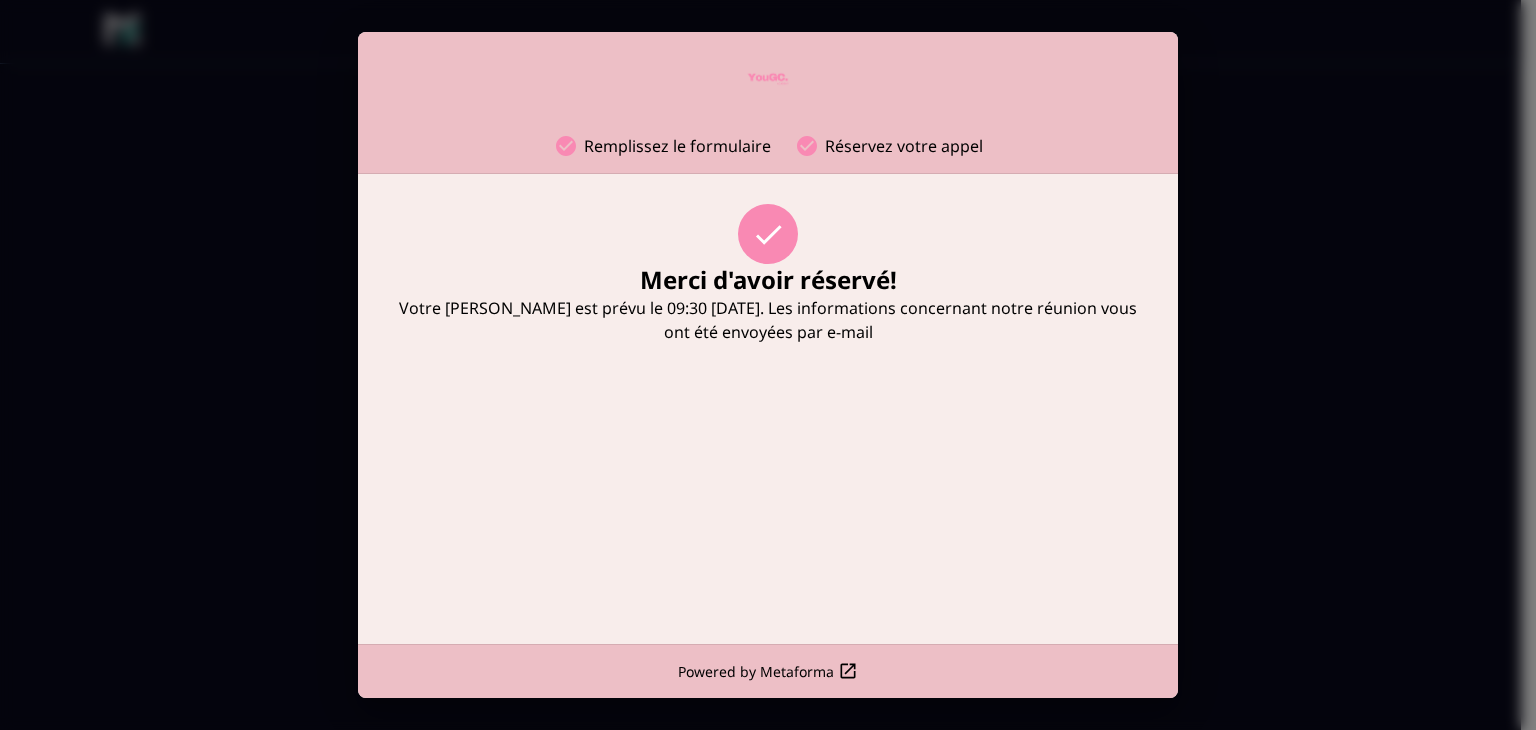 click on "Remplissez le formulaire Réservez votre appel Merci d'avoir réservé! Votre appel est prévu le 09:30 Aug 12. Les informations concernant notre réunion vous ont été envoyées par e-mail Powered by Metaforma" at bounding box center [768, 365] 